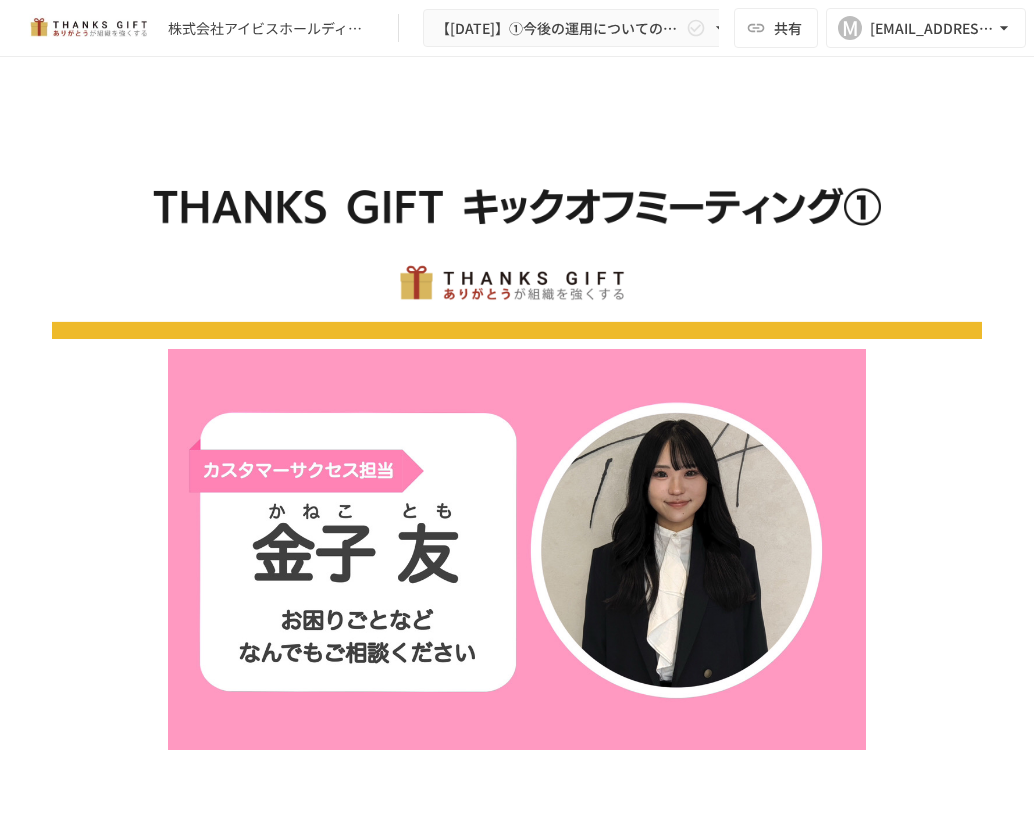 scroll, scrollTop: 0, scrollLeft: 0, axis: both 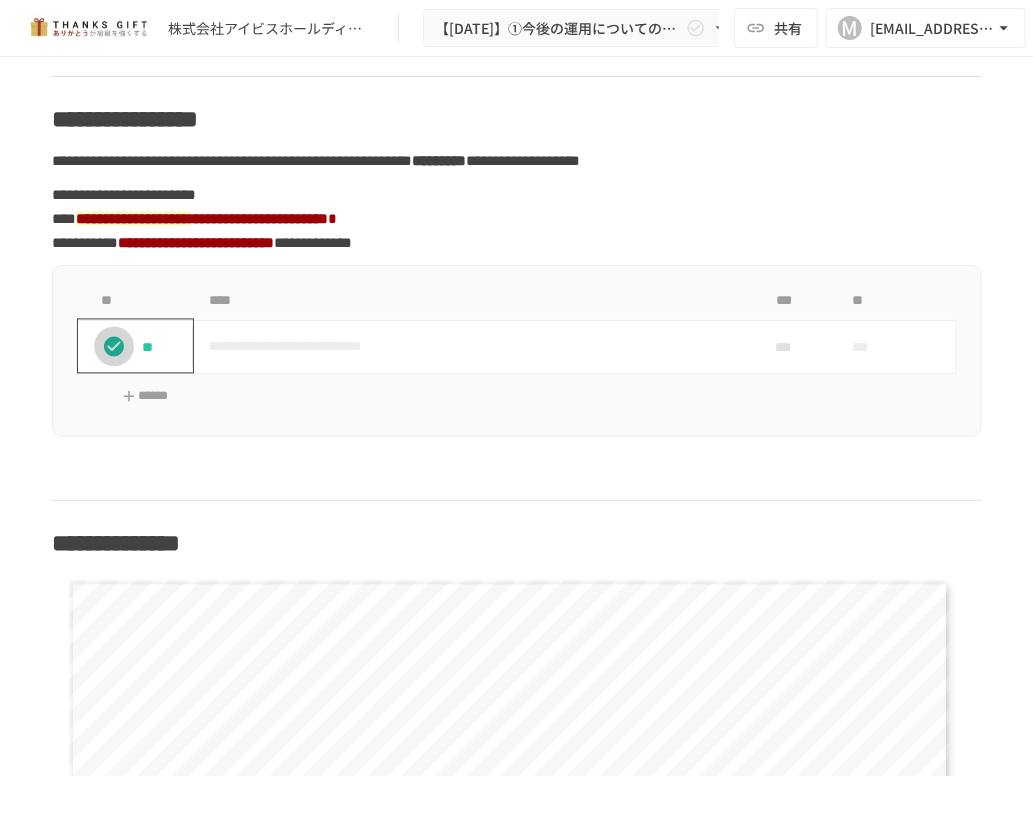 click at bounding box center [114, 347] 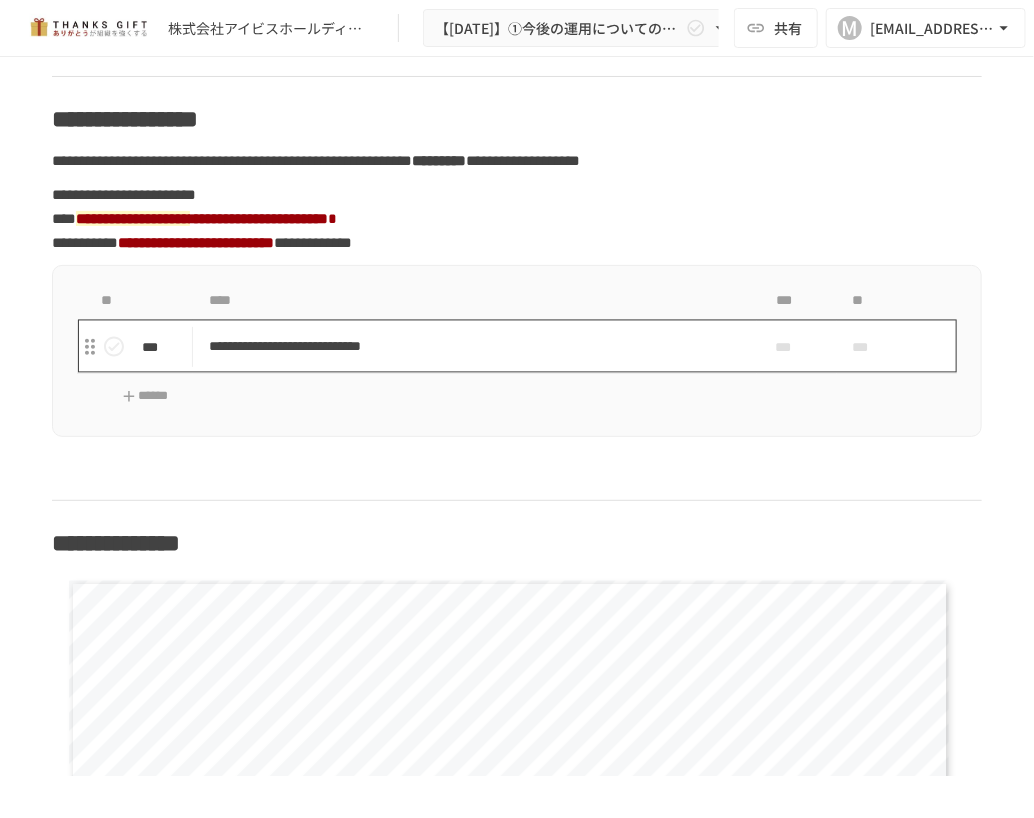 click on "**********" at bounding box center (468, 346) 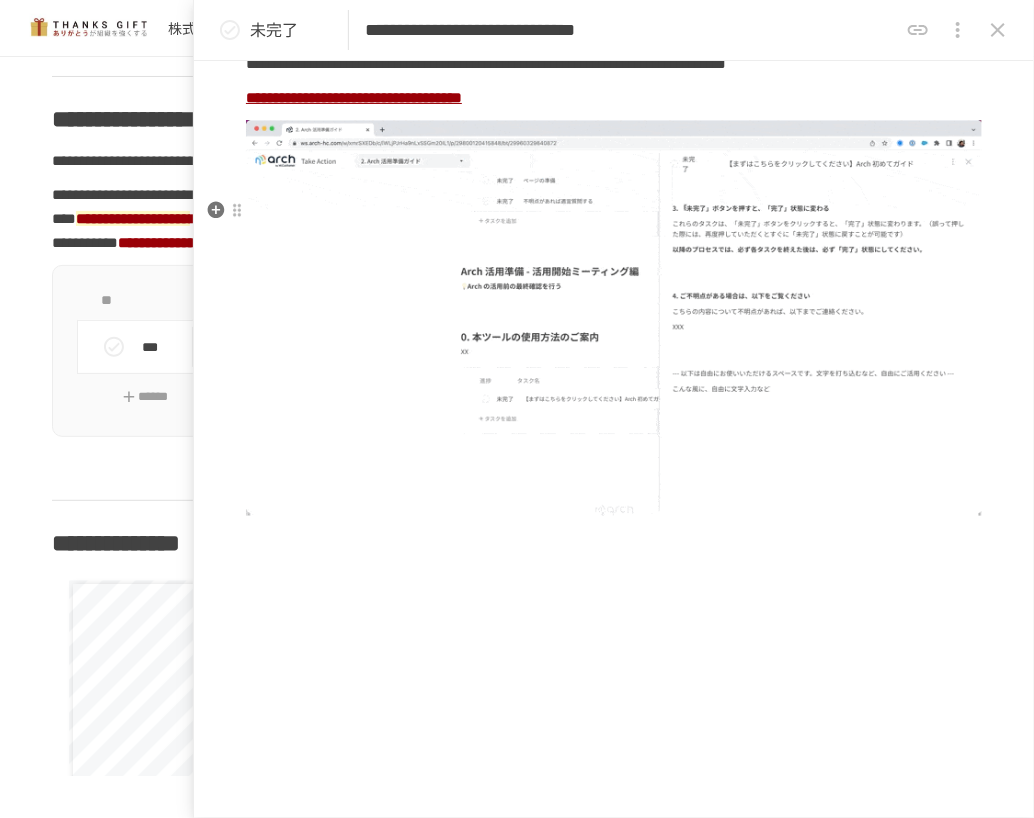 scroll, scrollTop: 1577, scrollLeft: 0, axis: vertical 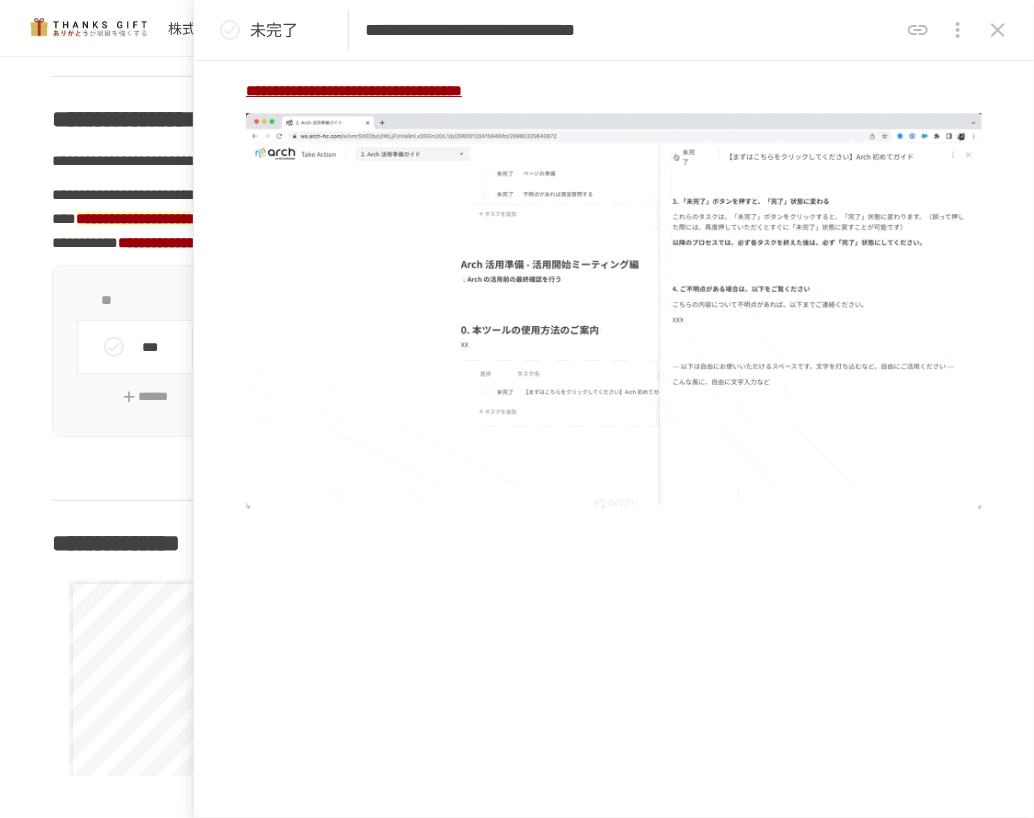 click 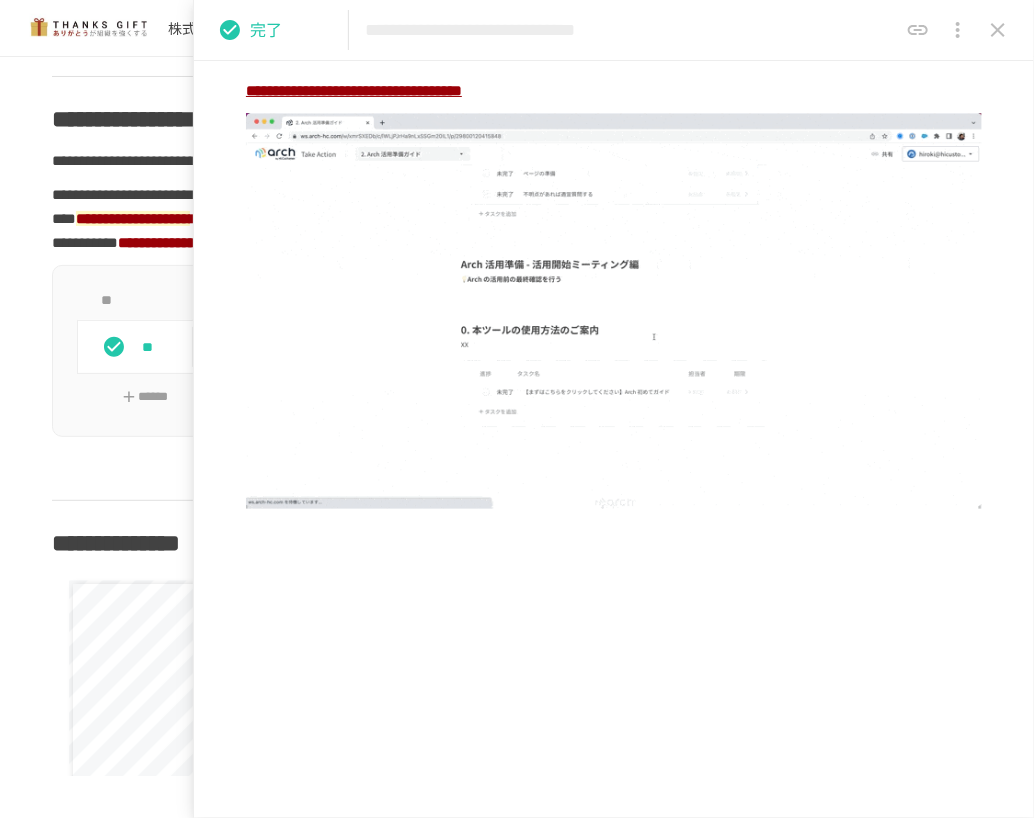 click at bounding box center [998, 30] 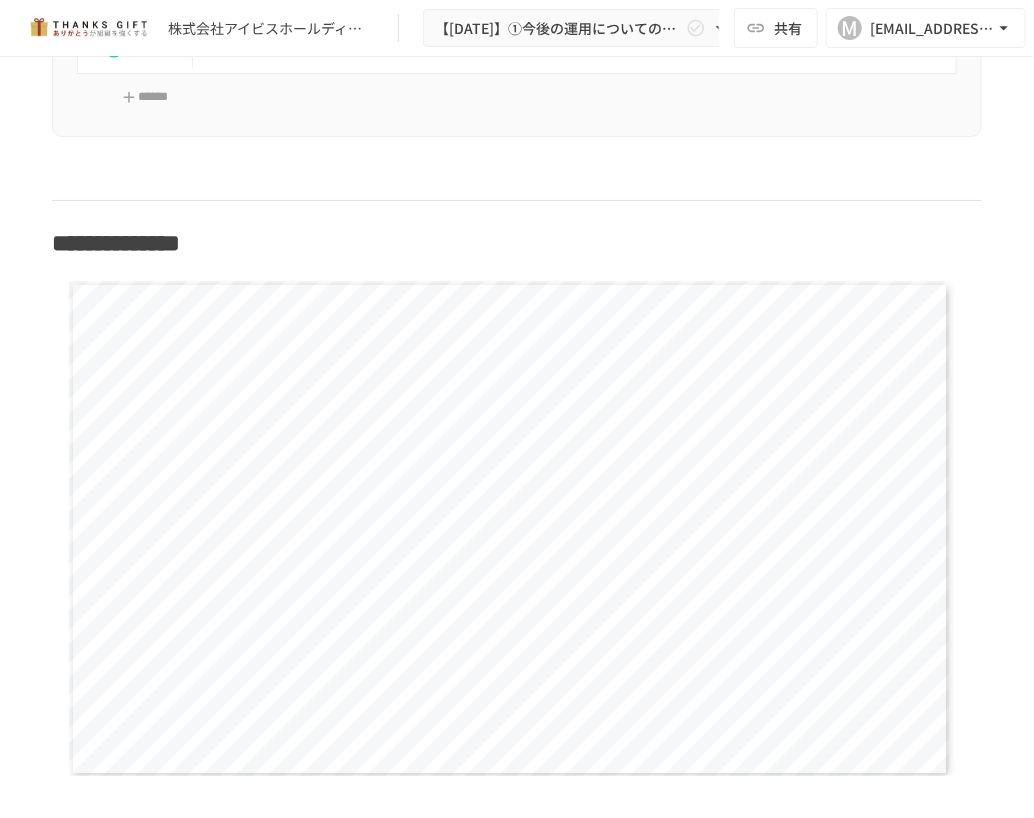 scroll, scrollTop: 1400, scrollLeft: 0, axis: vertical 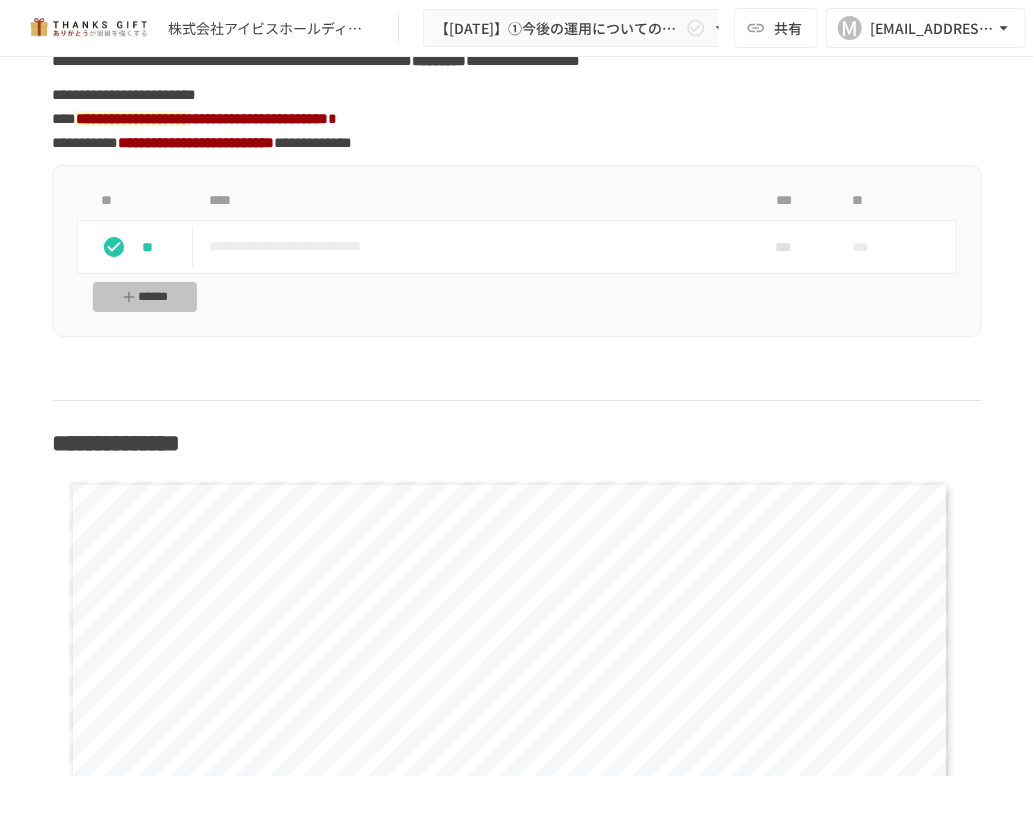 click on "******" at bounding box center (145, 297) 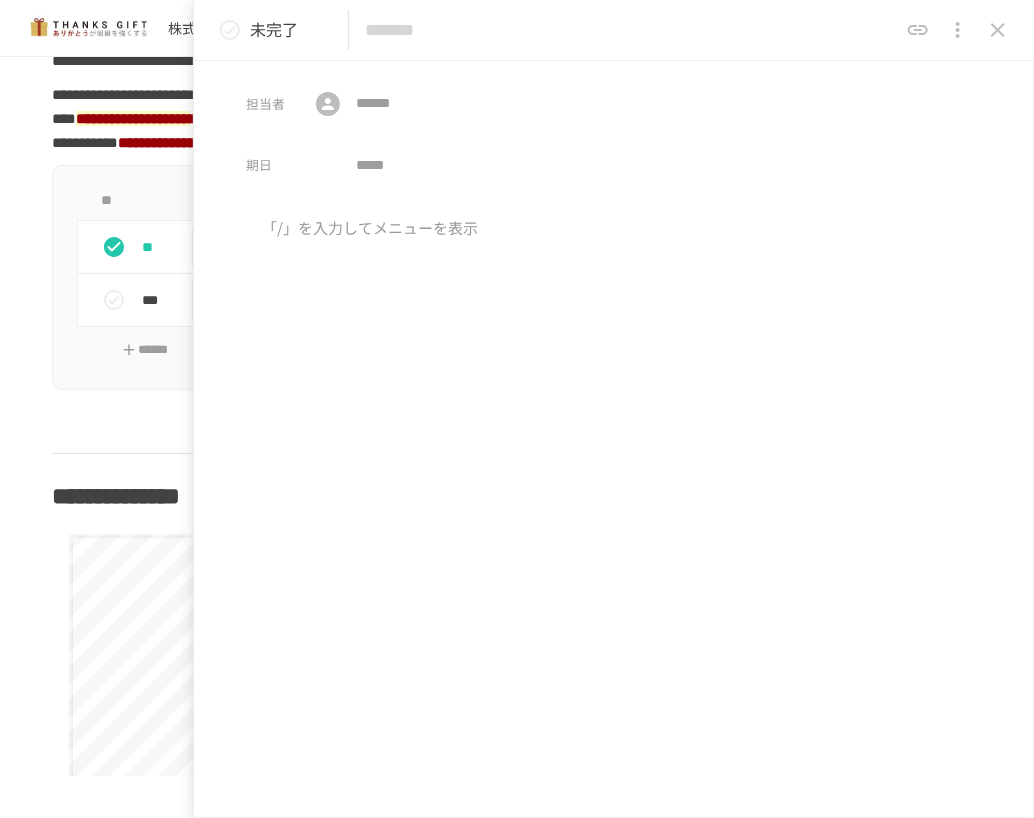 click 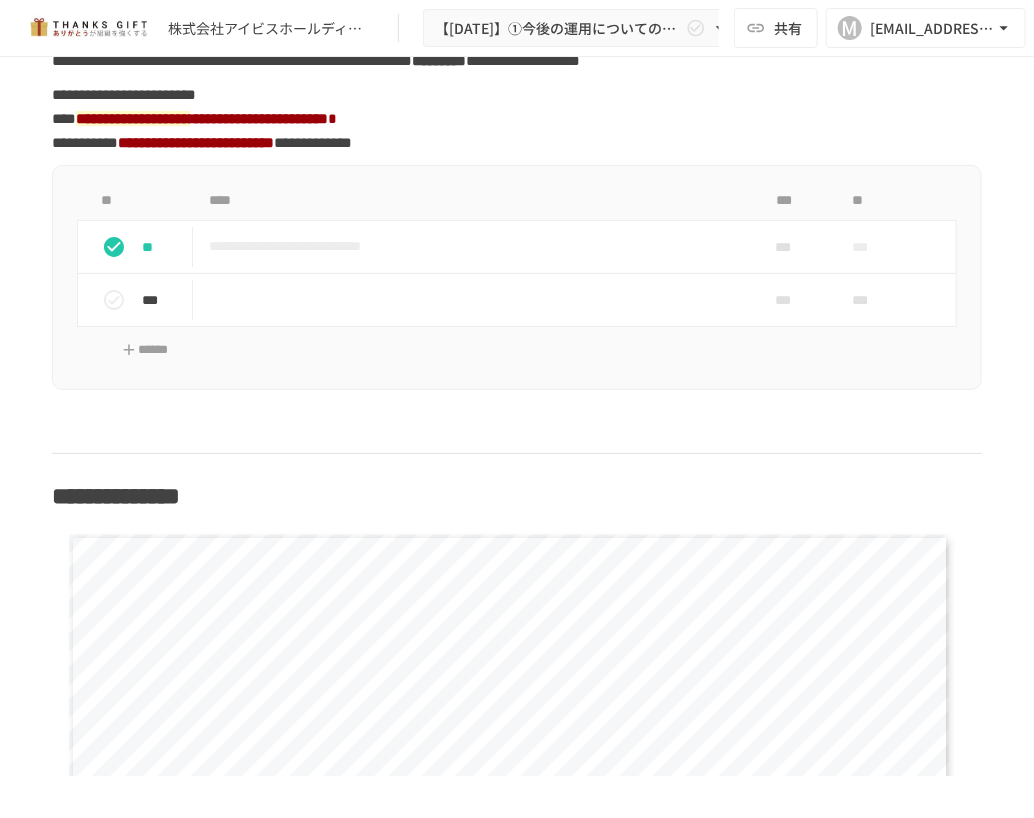 click at bounding box center (517, 432) 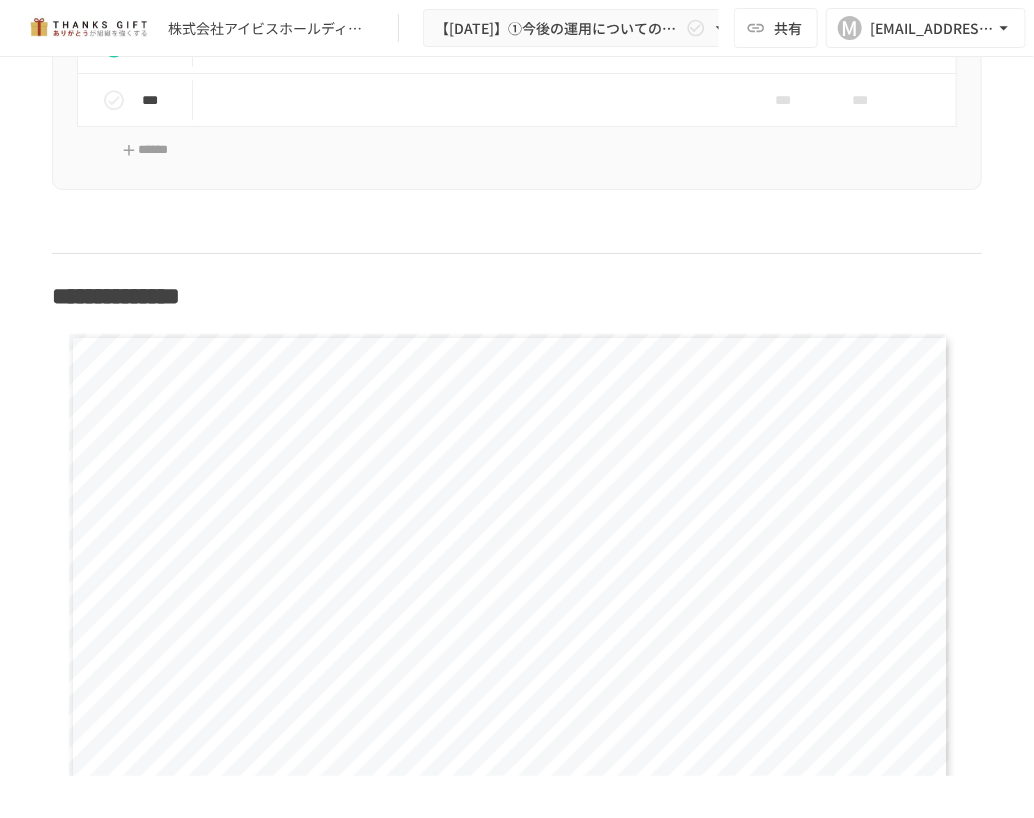 scroll, scrollTop: 1400, scrollLeft: 0, axis: vertical 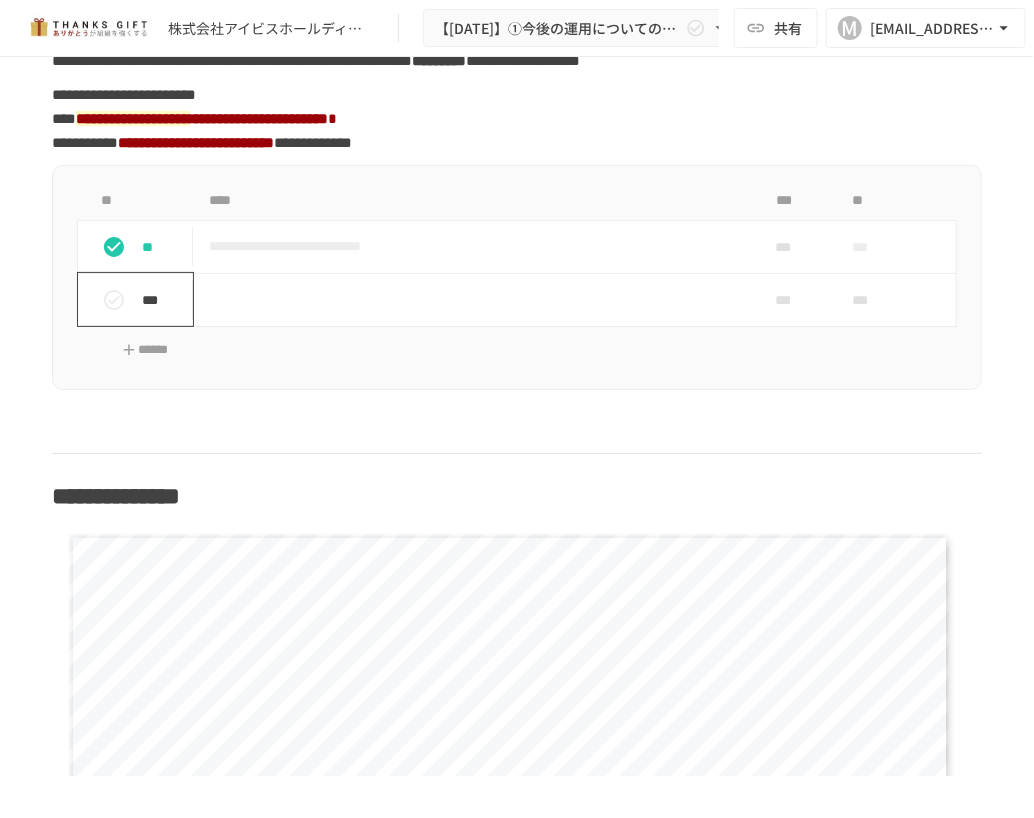 click 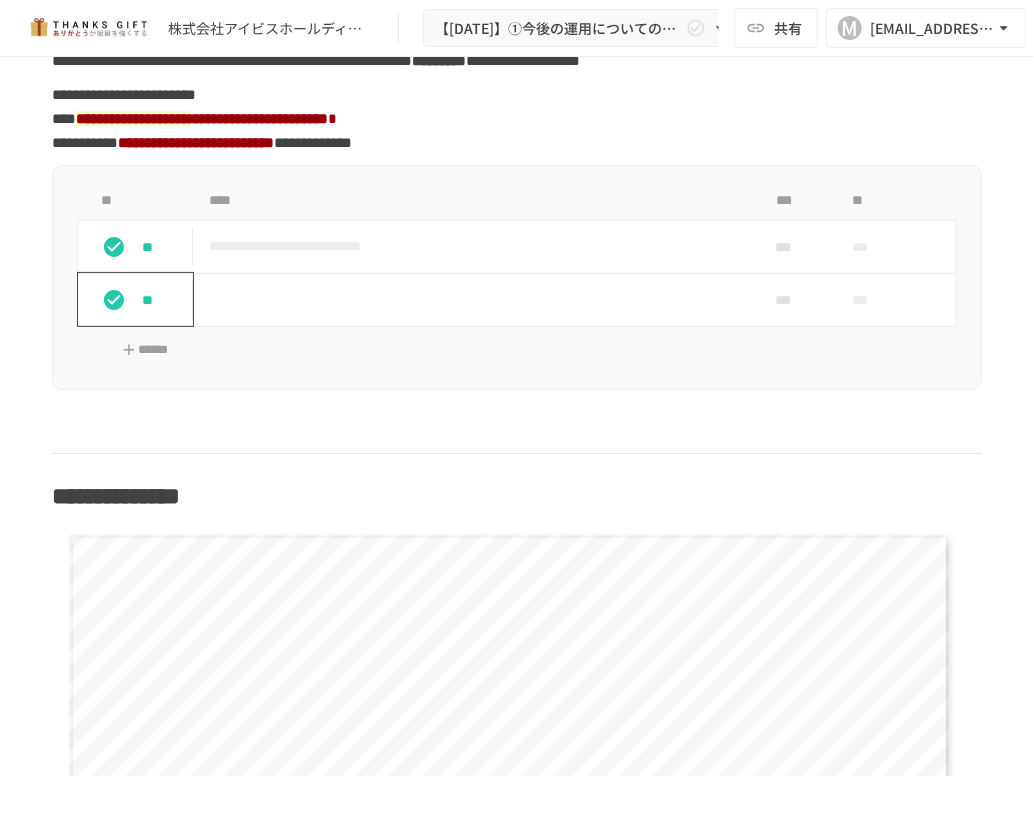 click on "**" at bounding box center (163, 300) 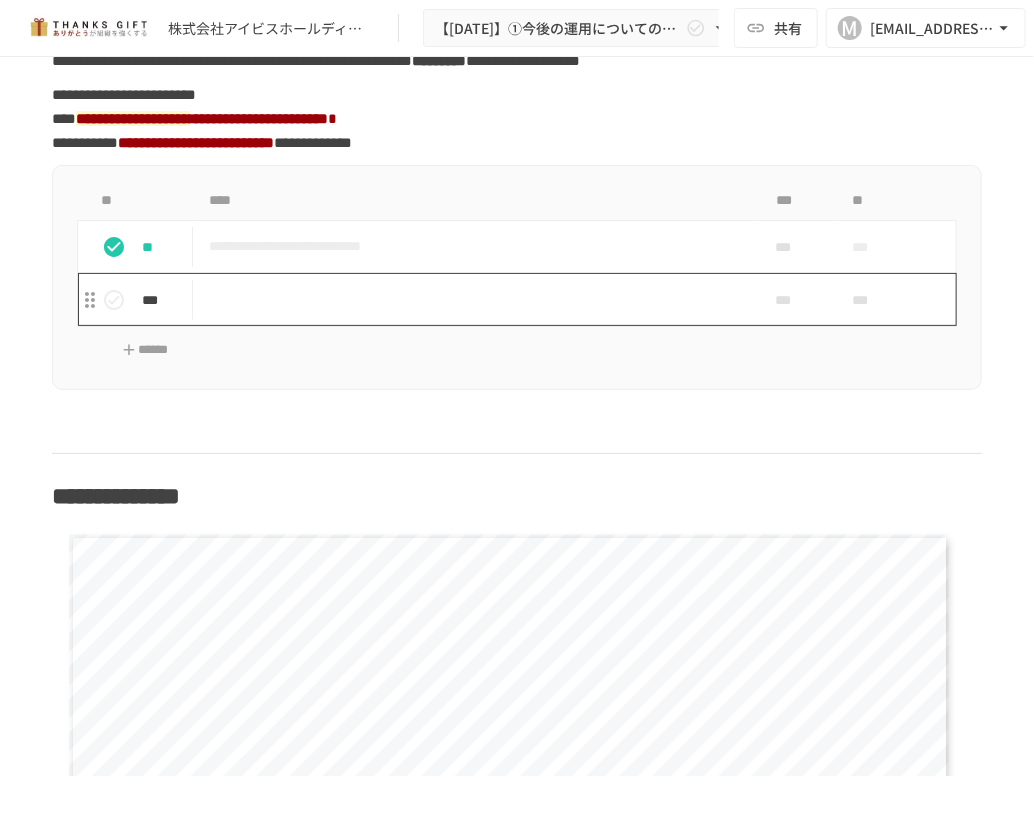 click at bounding box center (475, 299) 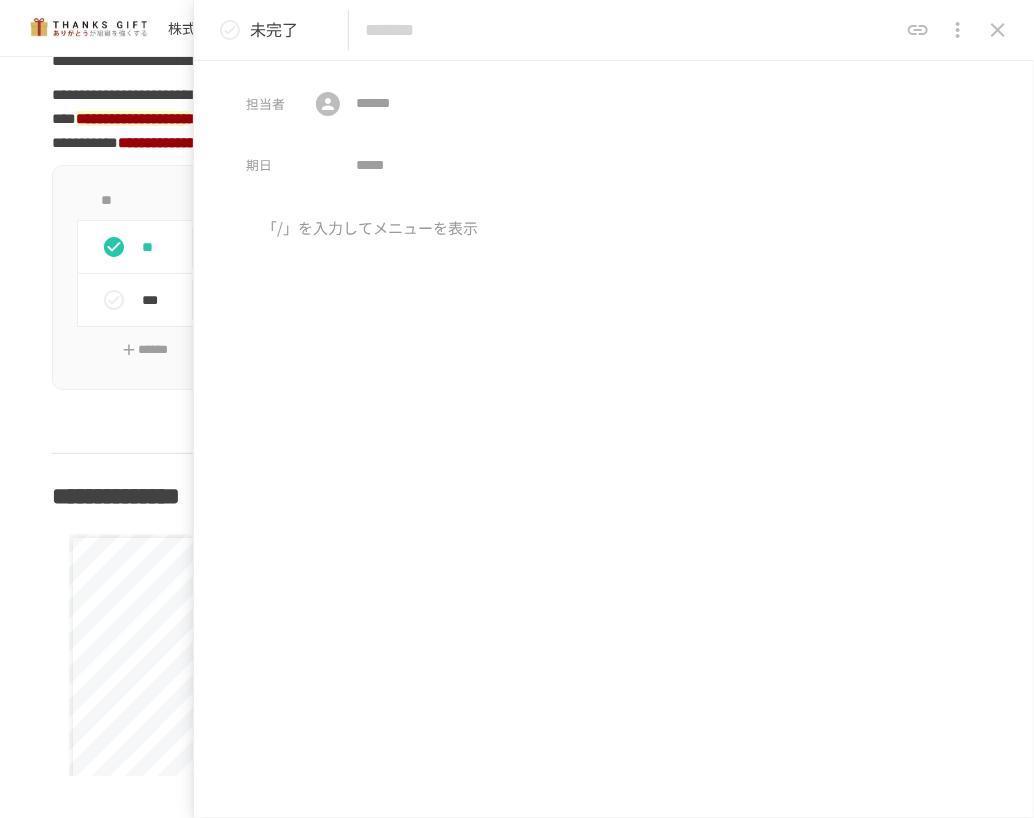 click 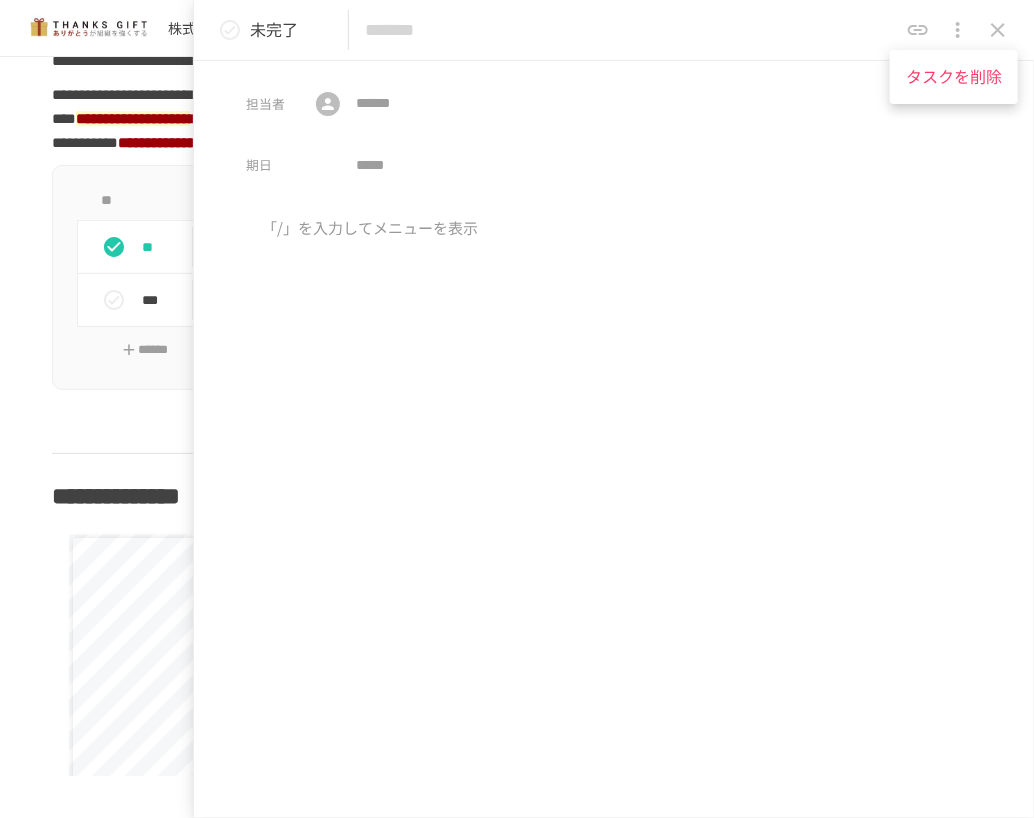 click on "タスクを削除" at bounding box center (954, 77) 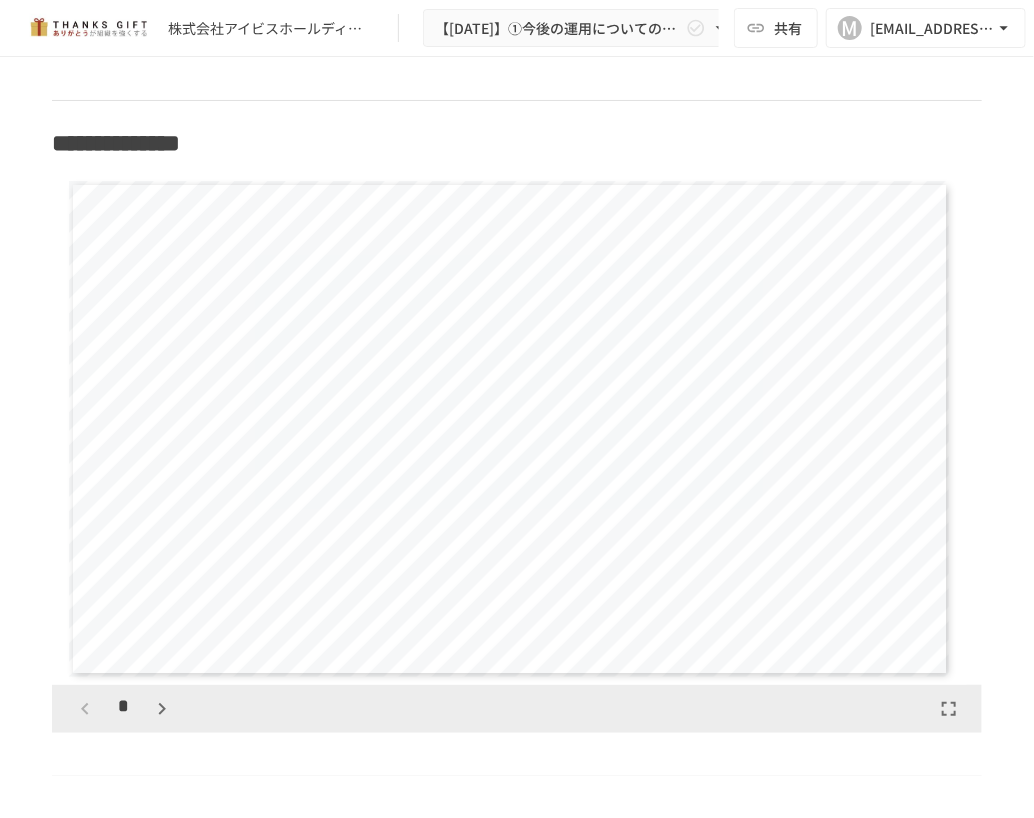 scroll, scrollTop: 1900, scrollLeft: 0, axis: vertical 